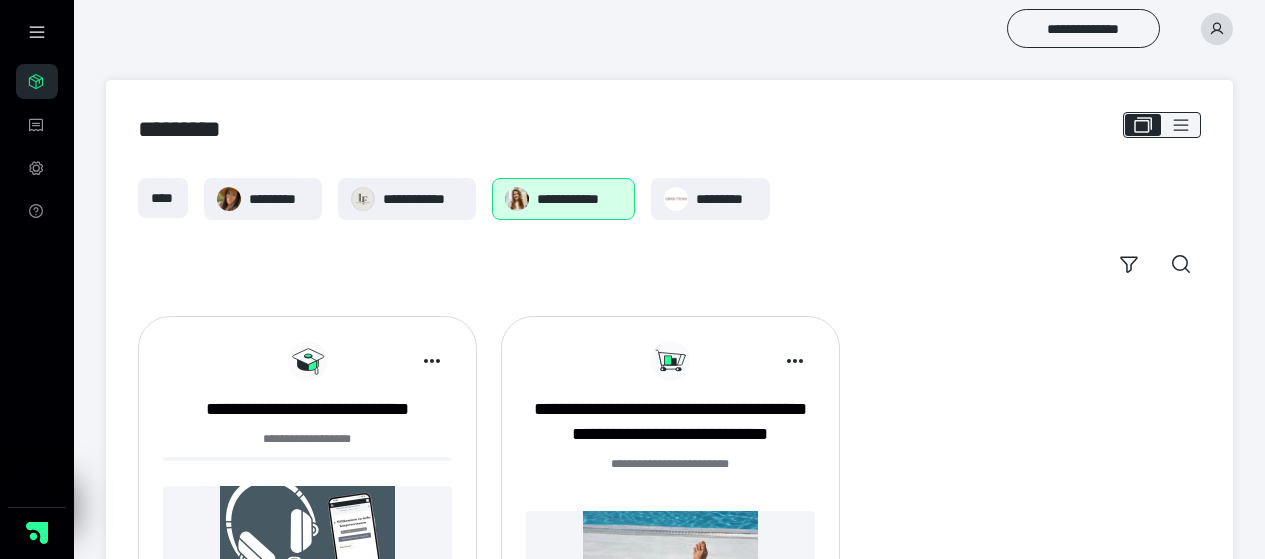 scroll, scrollTop: 224, scrollLeft: 0, axis: vertical 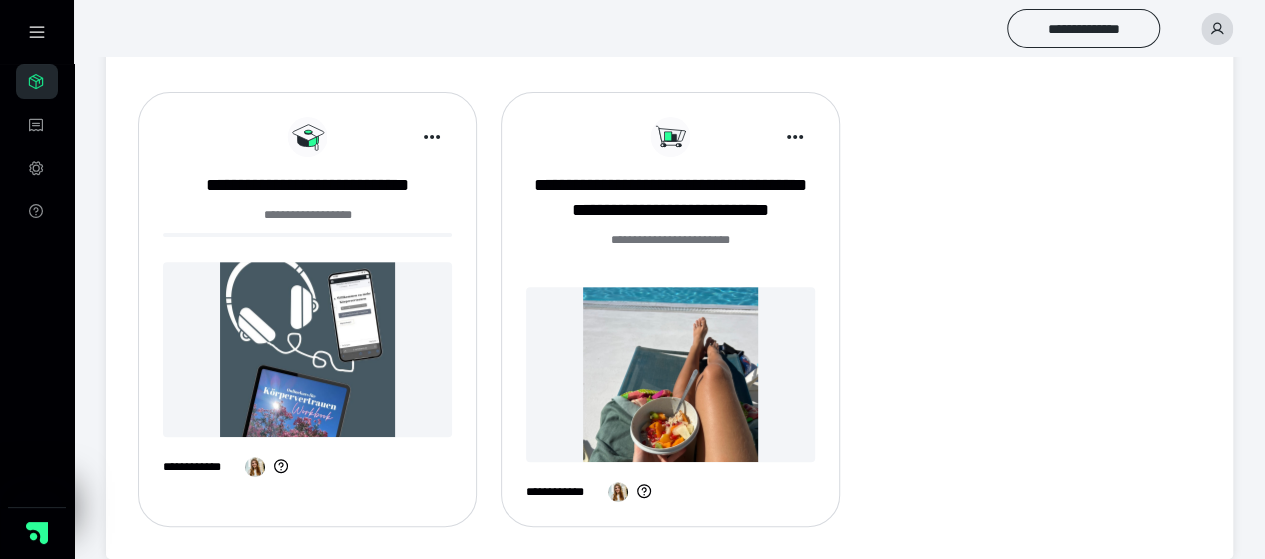 click at bounding box center (307, 349) 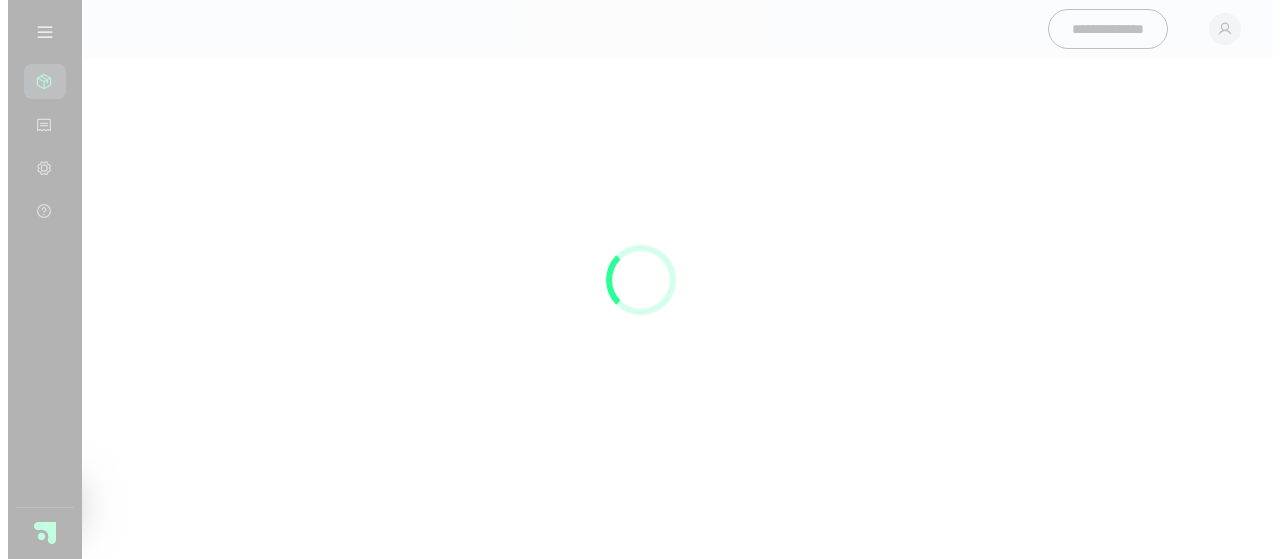 scroll, scrollTop: 0, scrollLeft: 0, axis: both 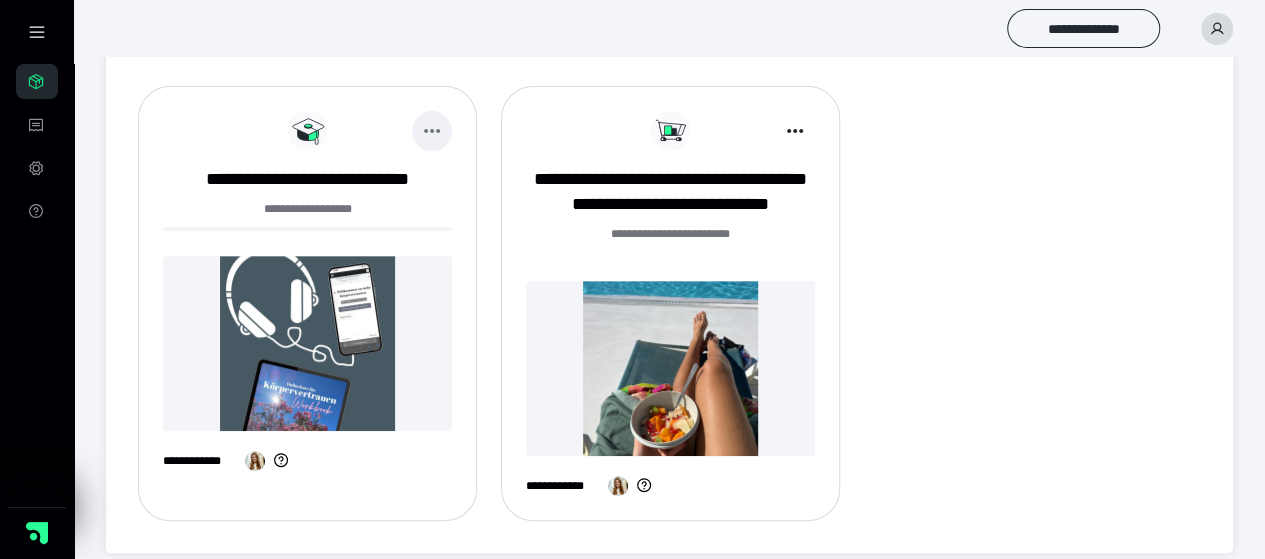 click 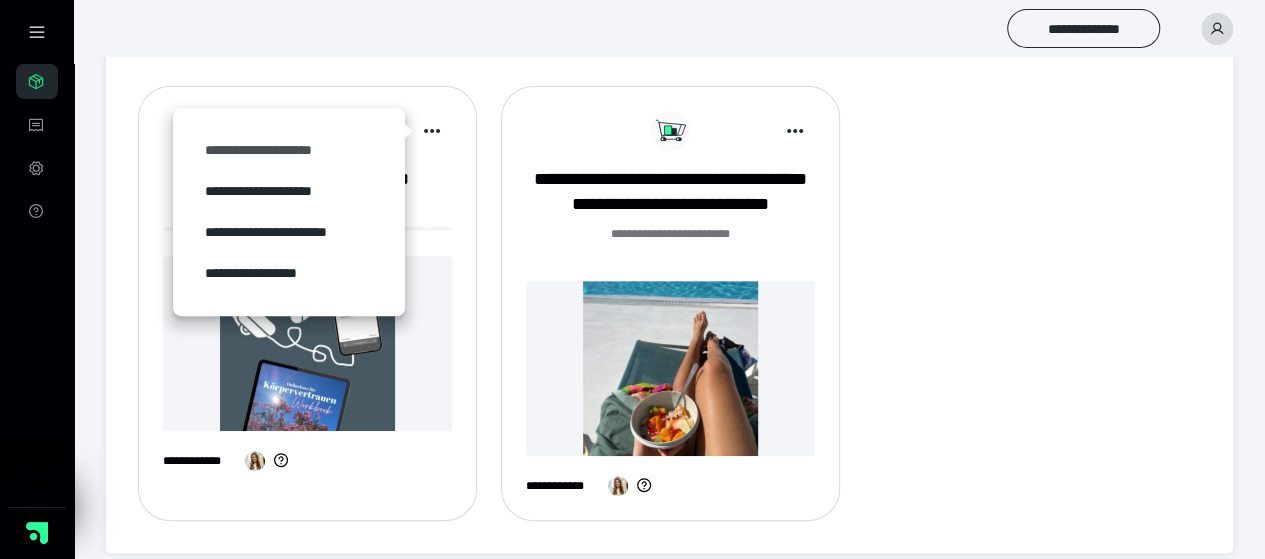 click on "**********" at bounding box center (289, 150) 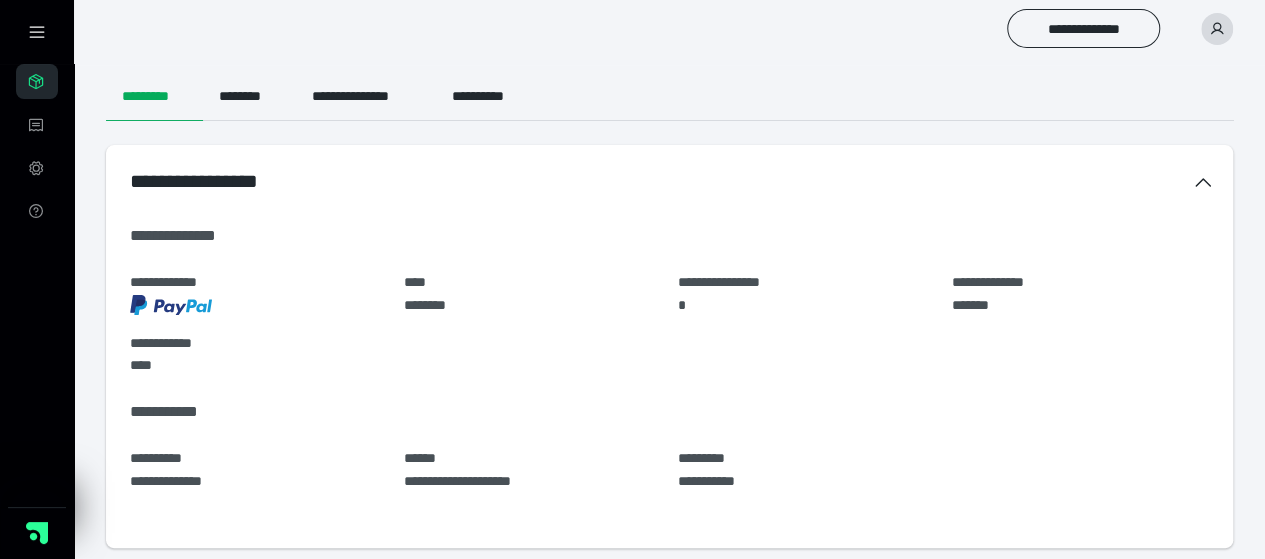 scroll, scrollTop: 208, scrollLeft: 0, axis: vertical 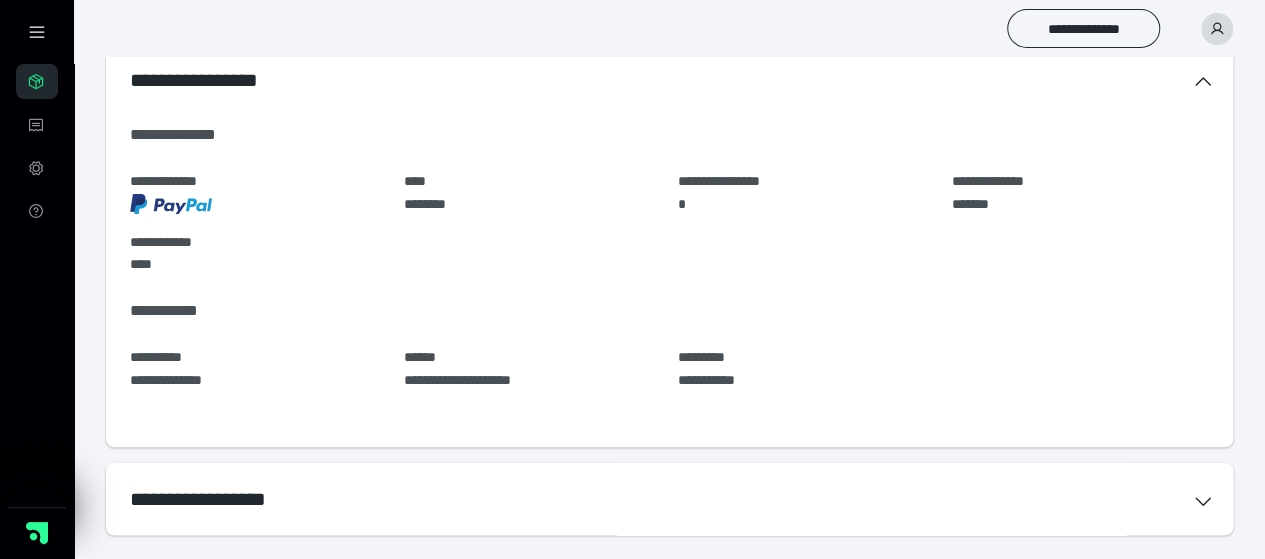 click on "**********" at bounding box center (669, 499) 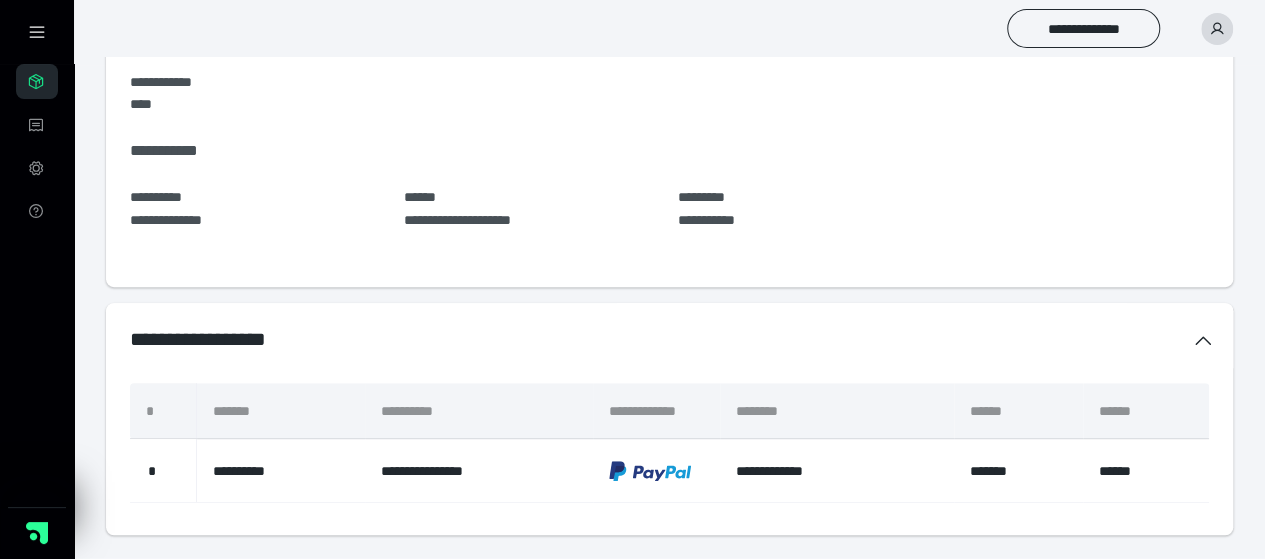 scroll, scrollTop: 0, scrollLeft: 0, axis: both 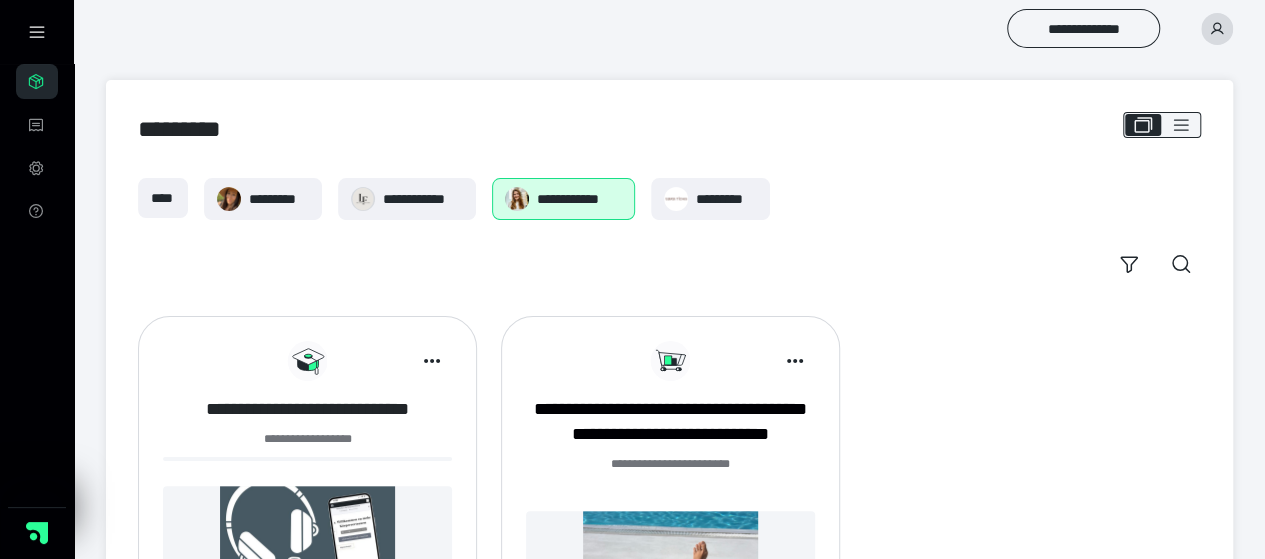 click on "**********" at bounding box center (307, 409) 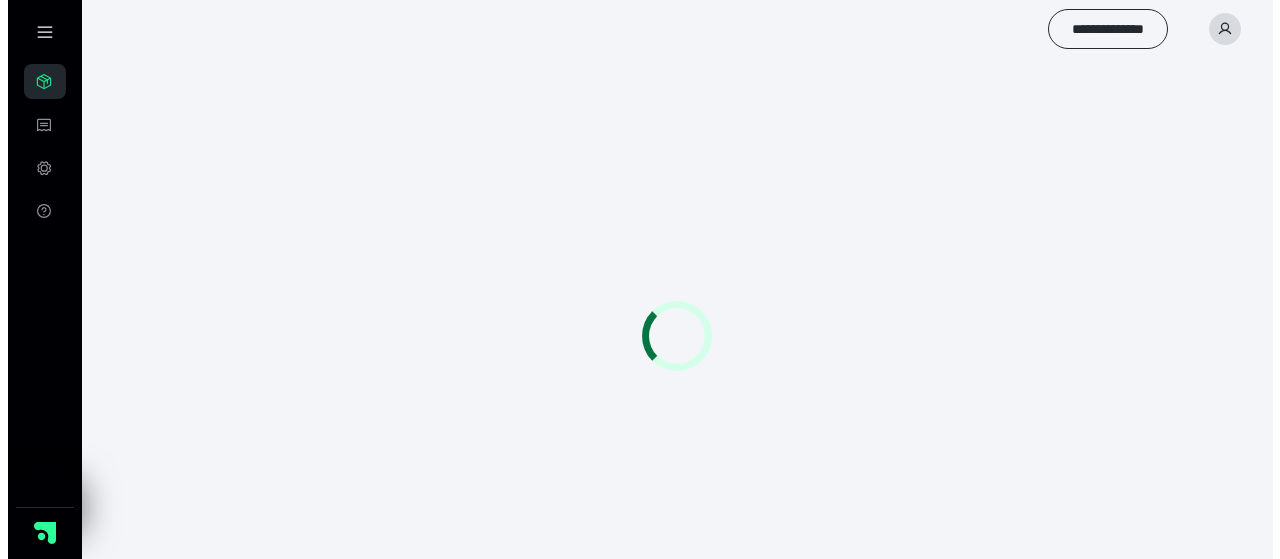 scroll, scrollTop: 0, scrollLeft: 0, axis: both 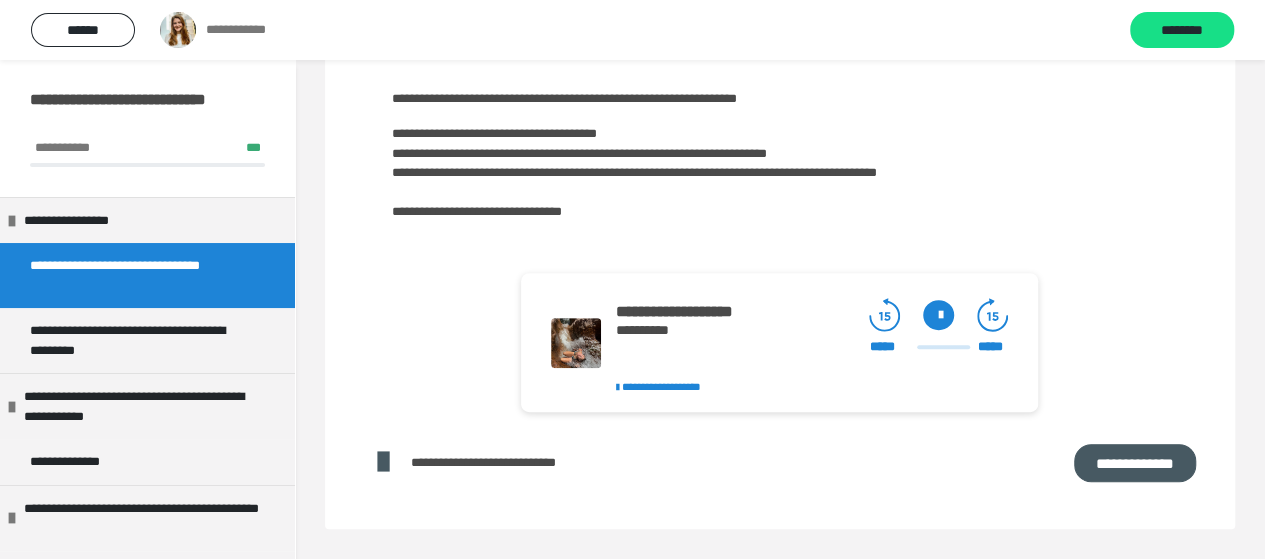 click on "**********" at bounding box center [1135, 463] 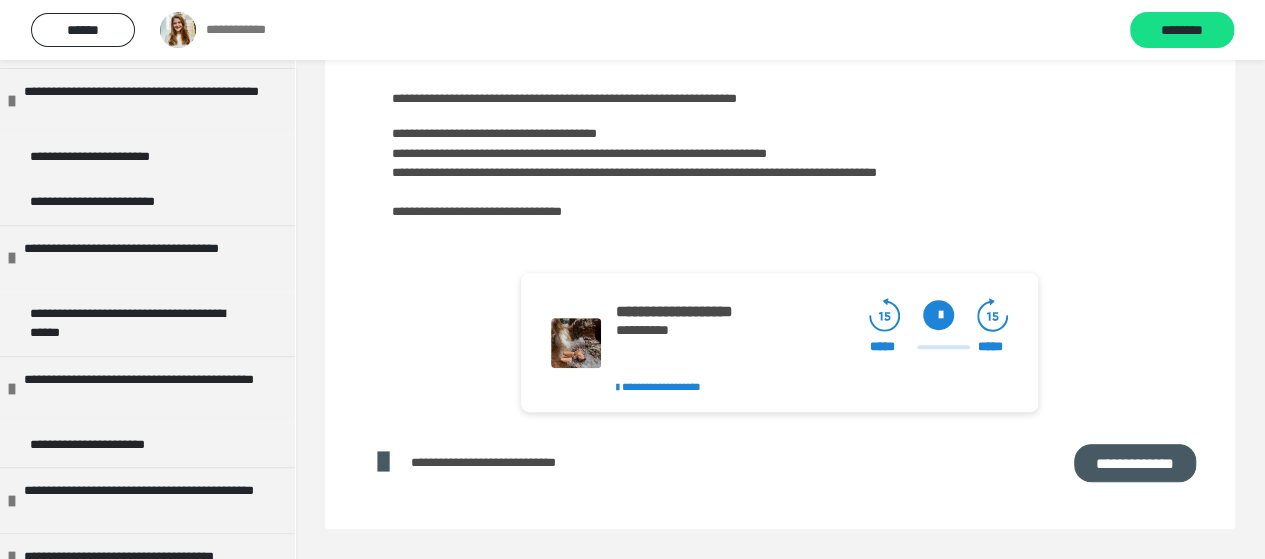 scroll, scrollTop: 579, scrollLeft: 0, axis: vertical 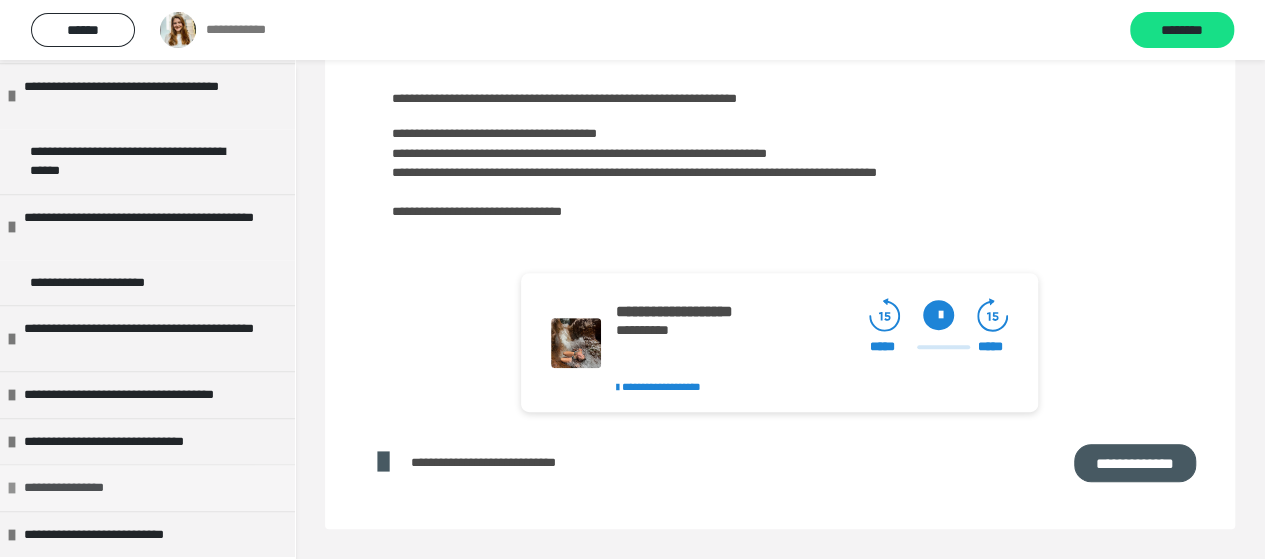 click on "**********" at bounding box center [86, 488] 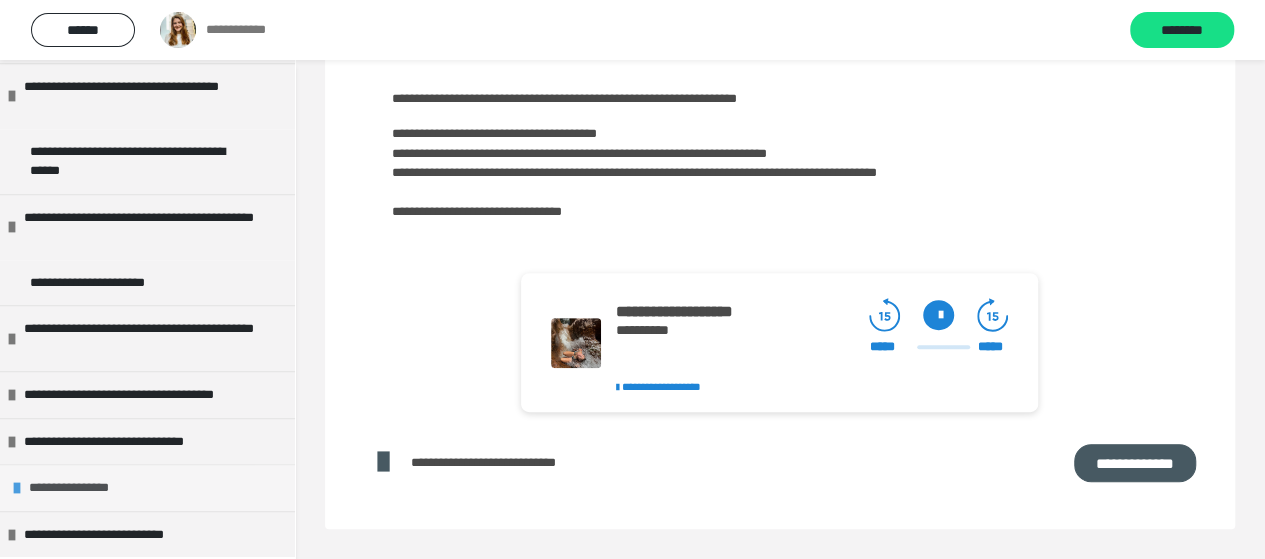 click on "**********" at bounding box center (91, 488) 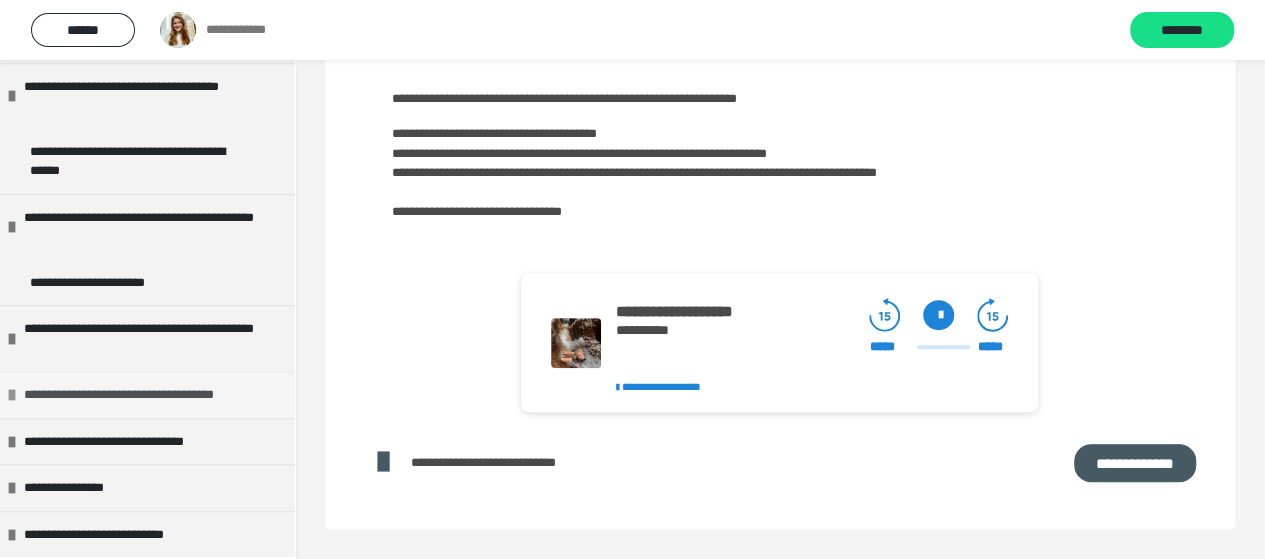 scroll, scrollTop: 0, scrollLeft: 0, axis: both 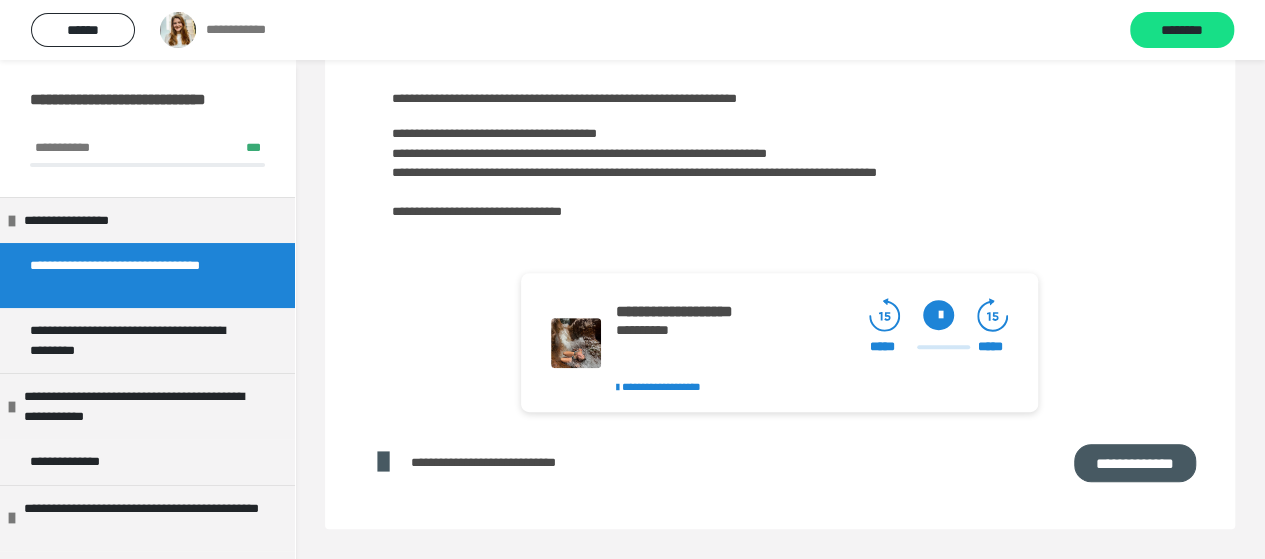 click on "**********" at bounding box center (132, 275) 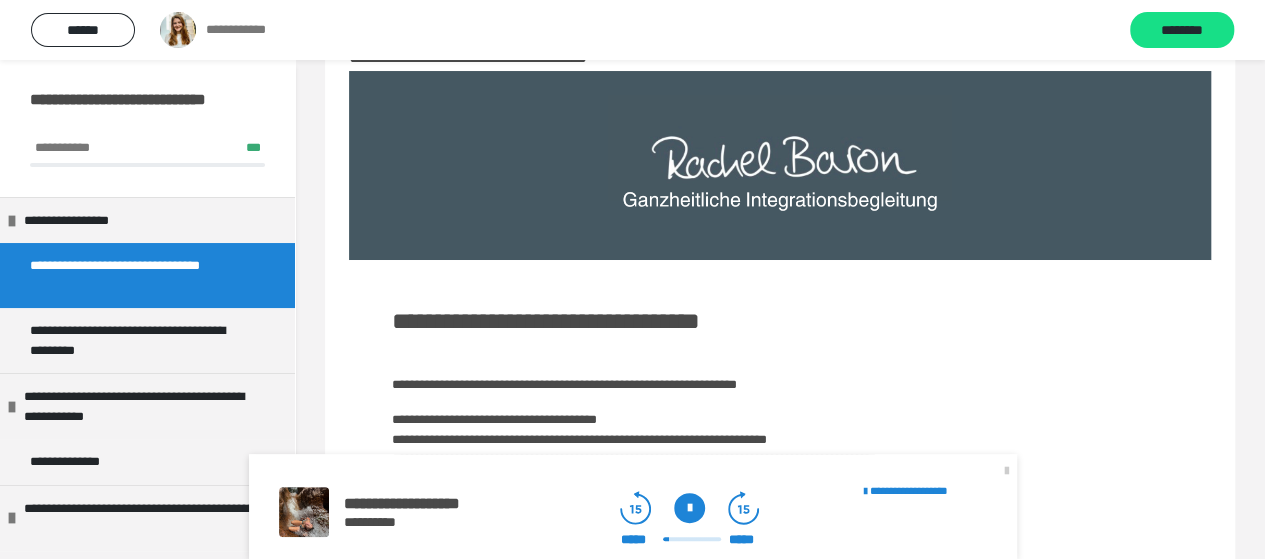 scroll, scrollTop: 200, scrollLeft: 0, axis: vertical 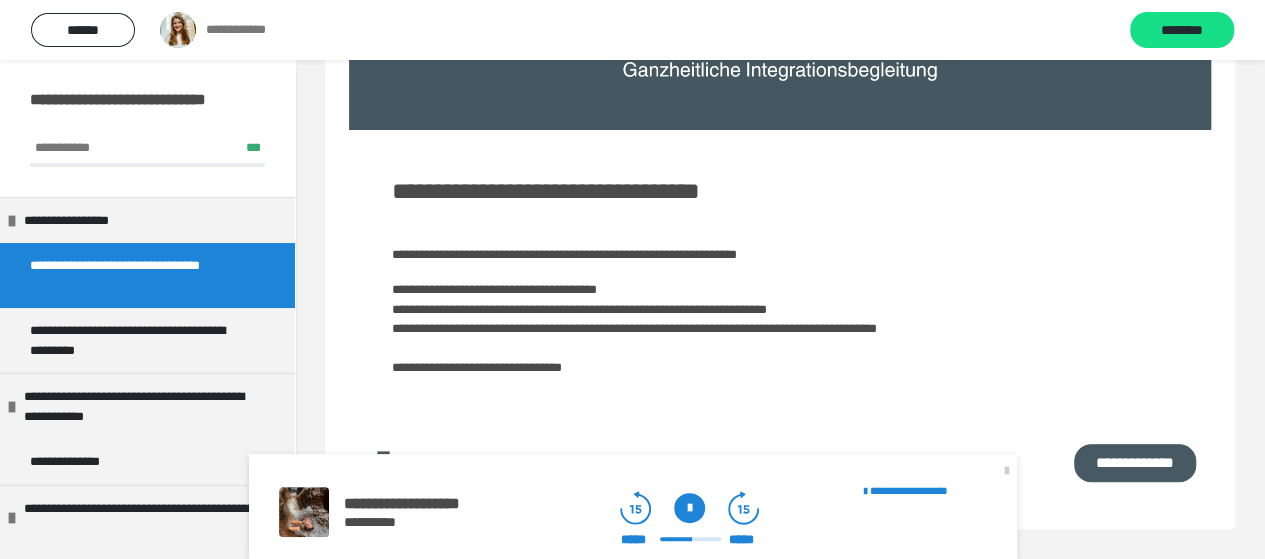 click at bounding box center [689, 508] 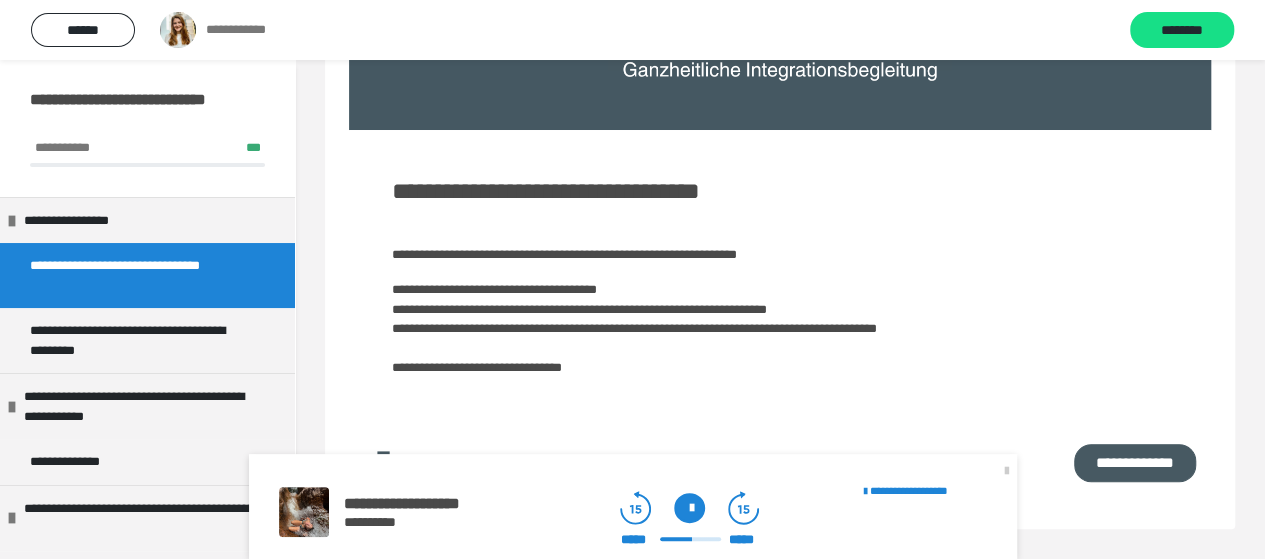 click at bounding box center [689, 508] 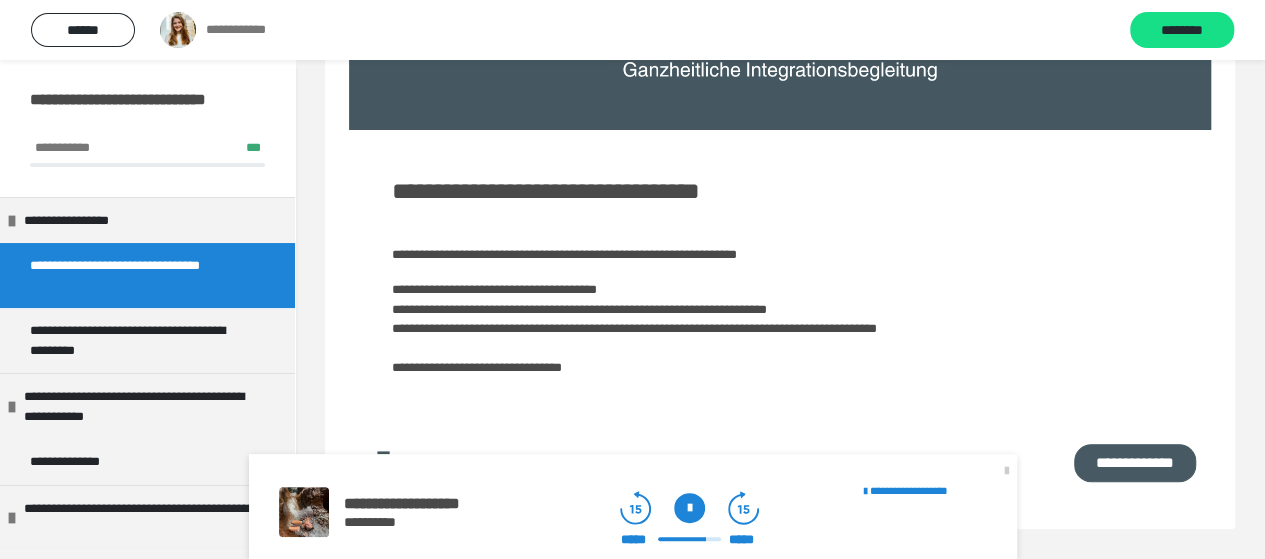 click at bounding box center [689, 508] 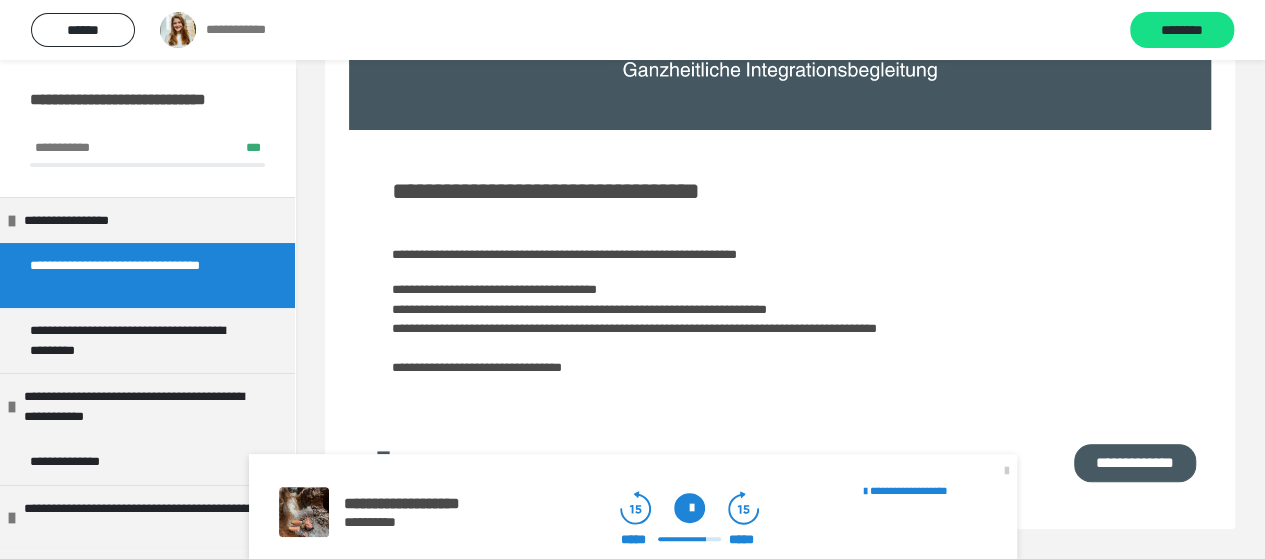click at bounding box center [689, 508] 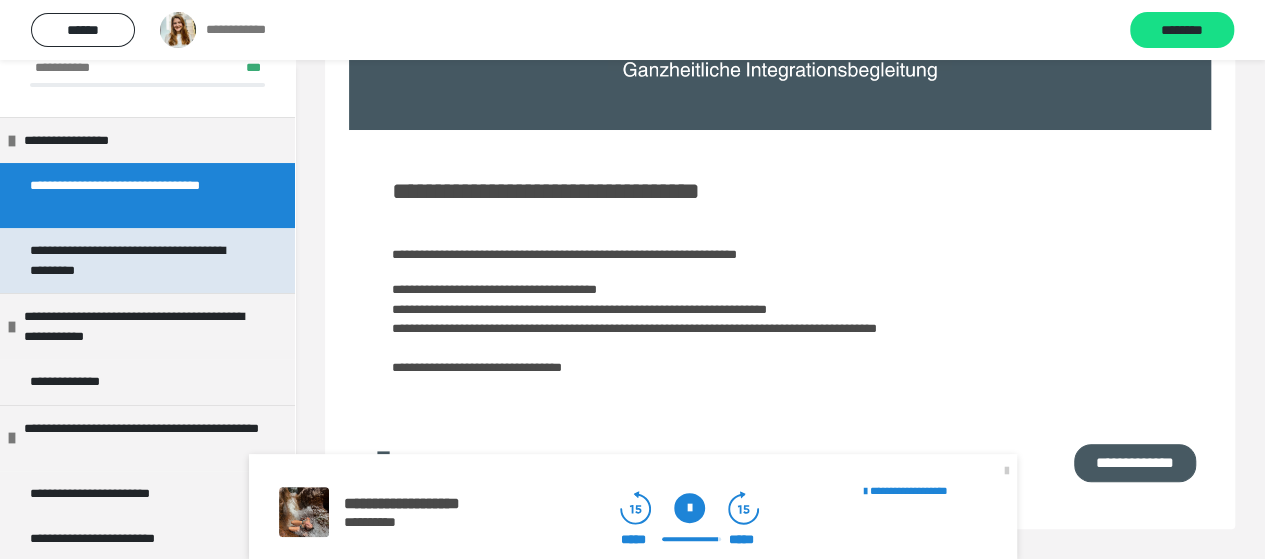 scroll, scrollTop: 81, scrollLeft: 0, axis: vertical 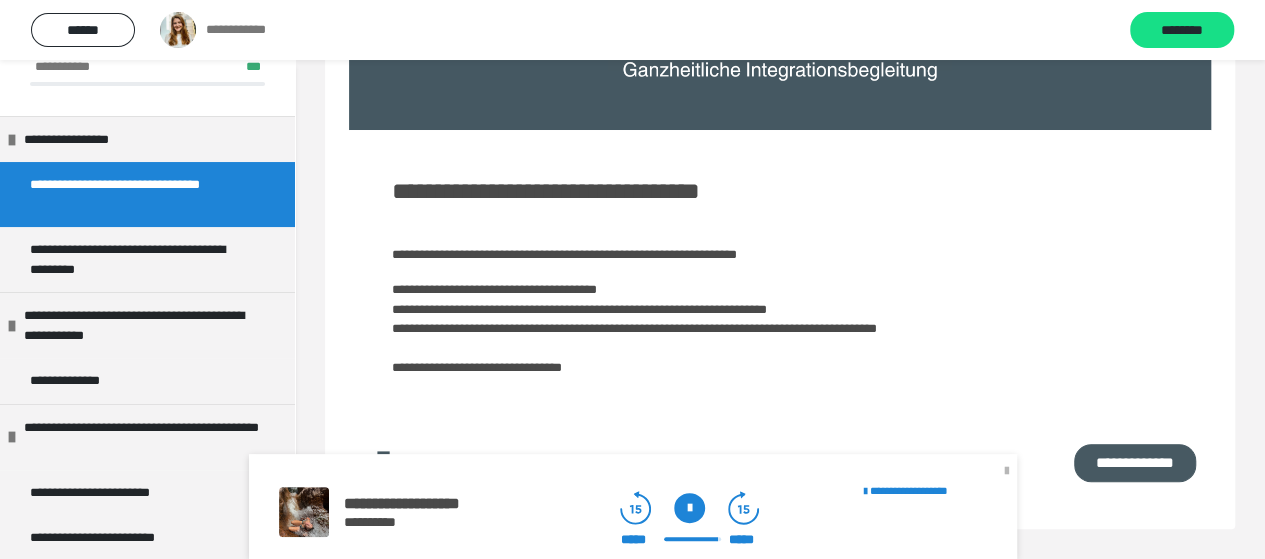 click at bounding box center [1007, 470] 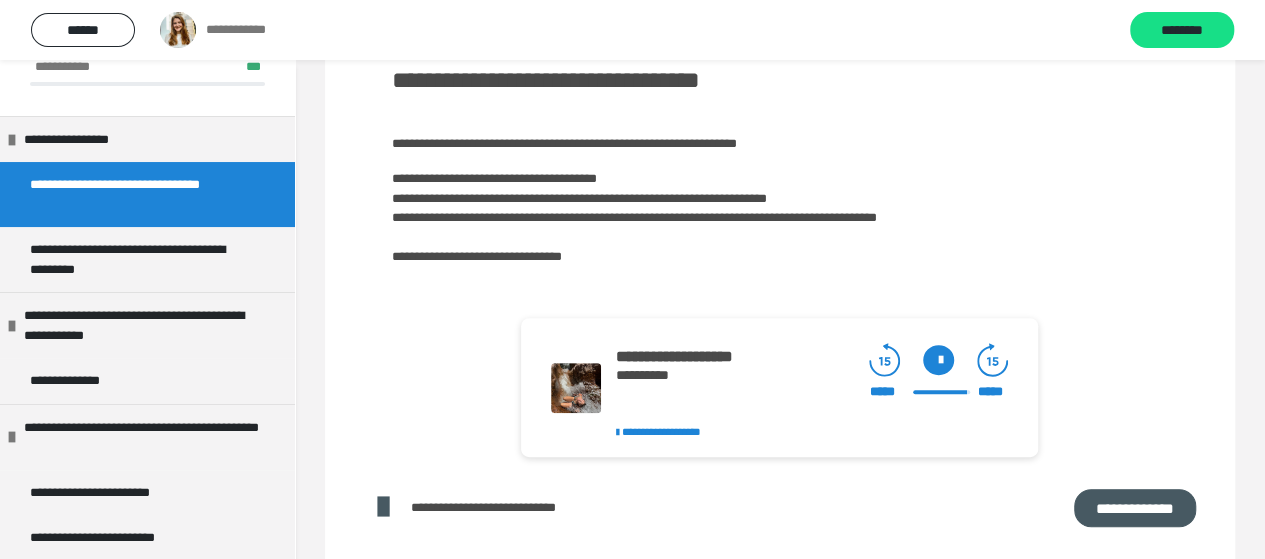 scroll, scrollTop: 314, scrollLeft: 0, axis: vertical 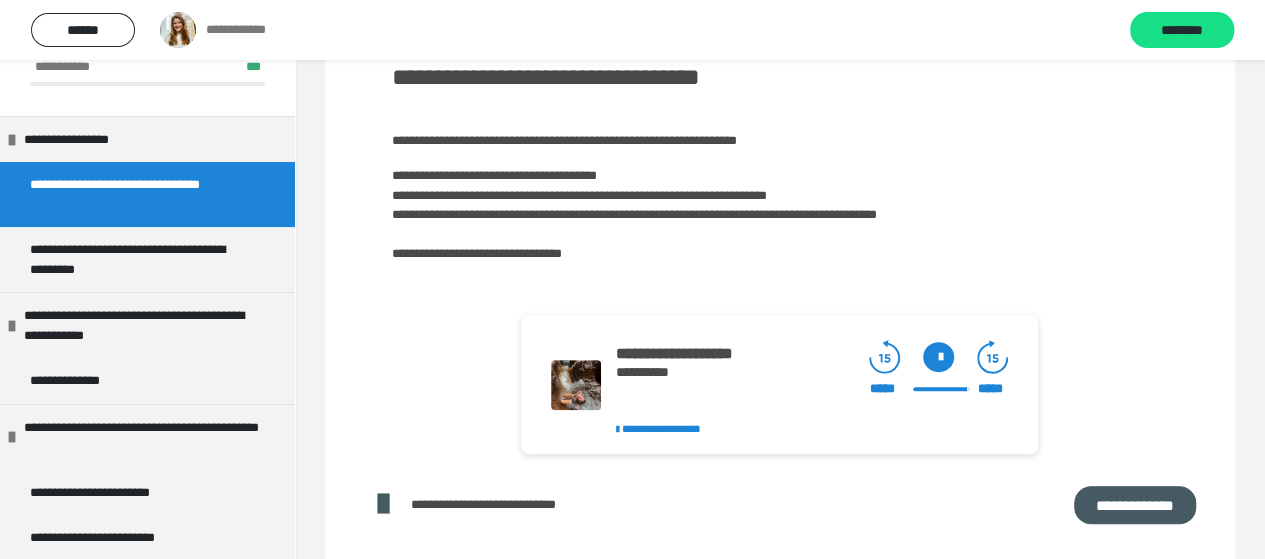 click at bounding box center (938, 357) 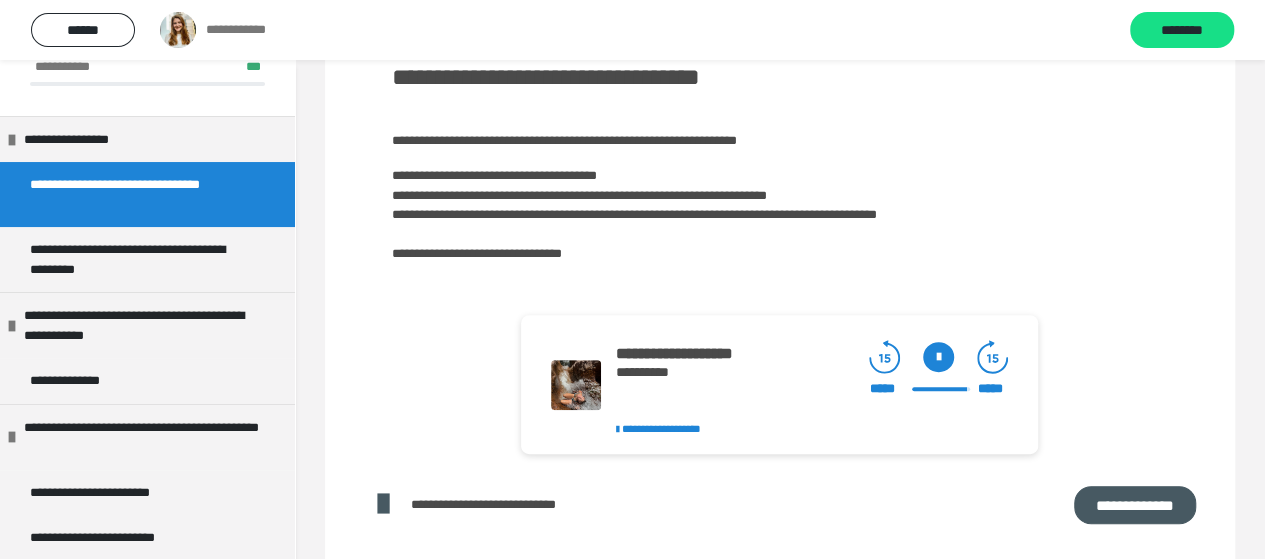 click on "**********" at bounding box center [1135, 505] 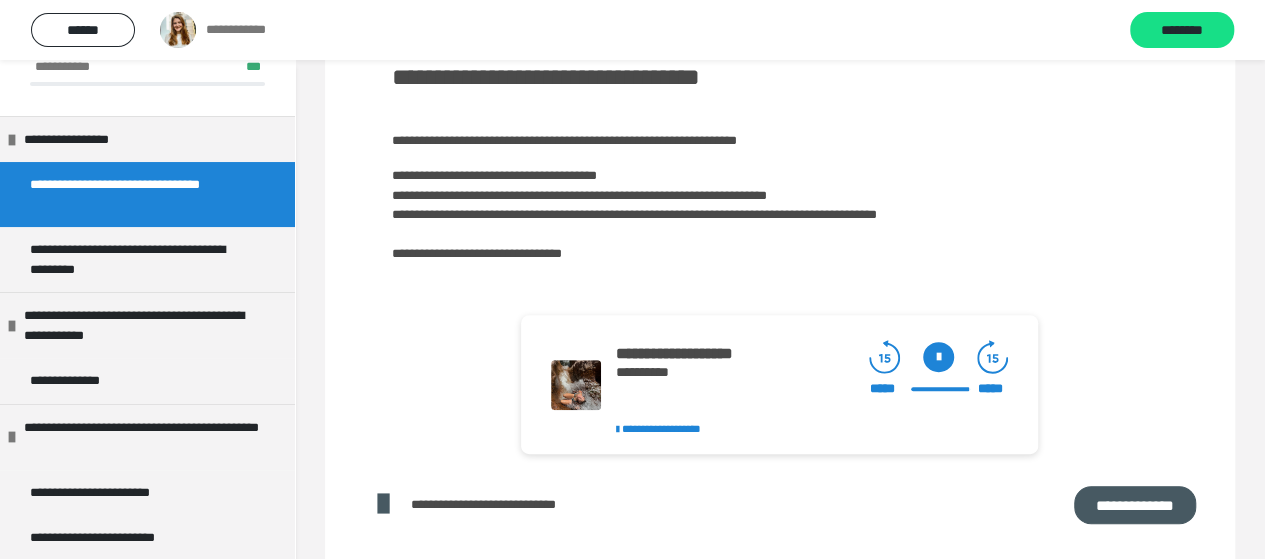 scroll, scrollTop: 356, scrollLeft: 0, axis: vertical 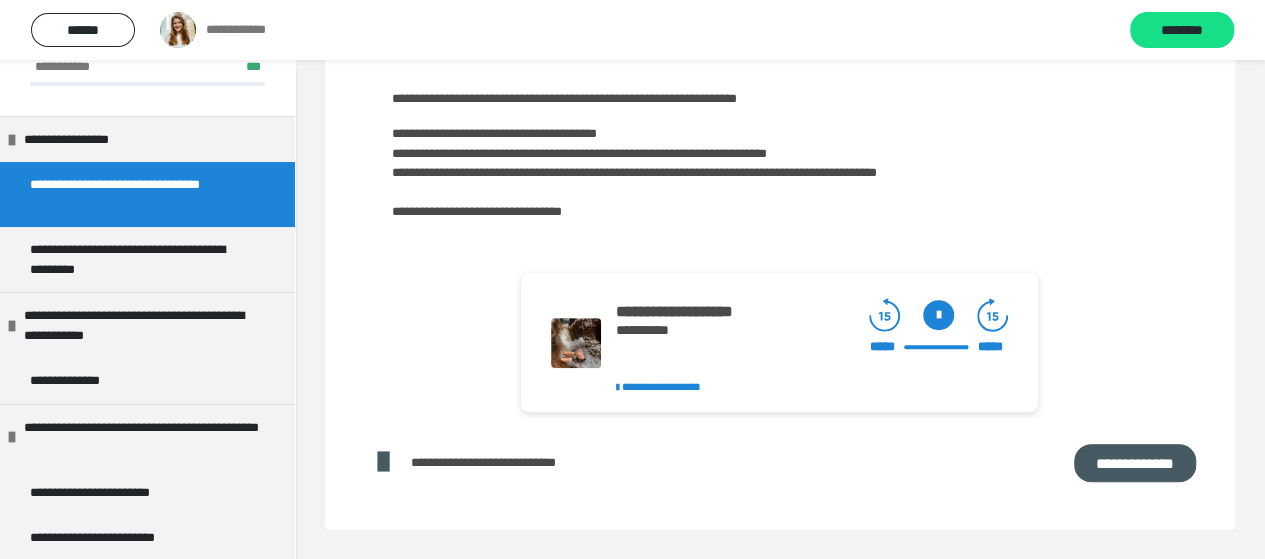 click at bounding box center (938, 315) 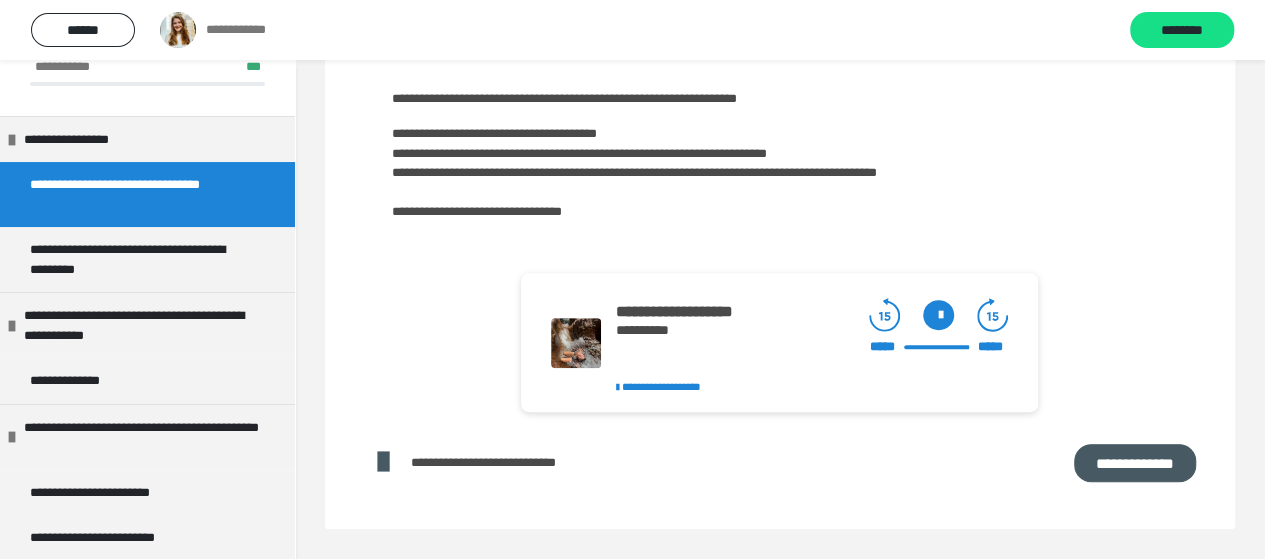 click at bounding box center [938, 315] 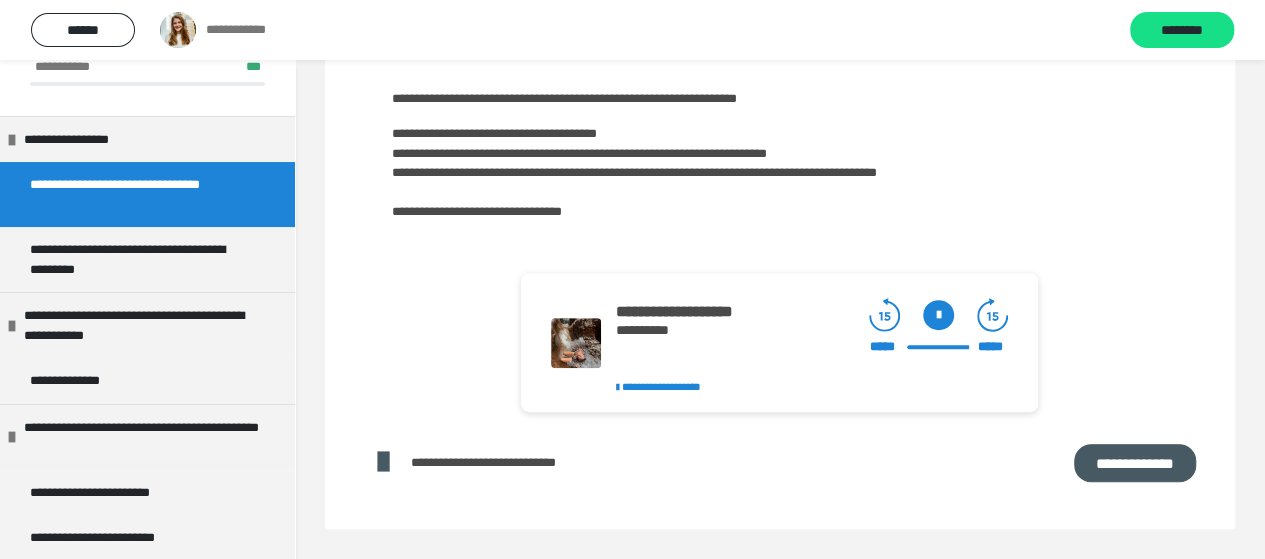 click 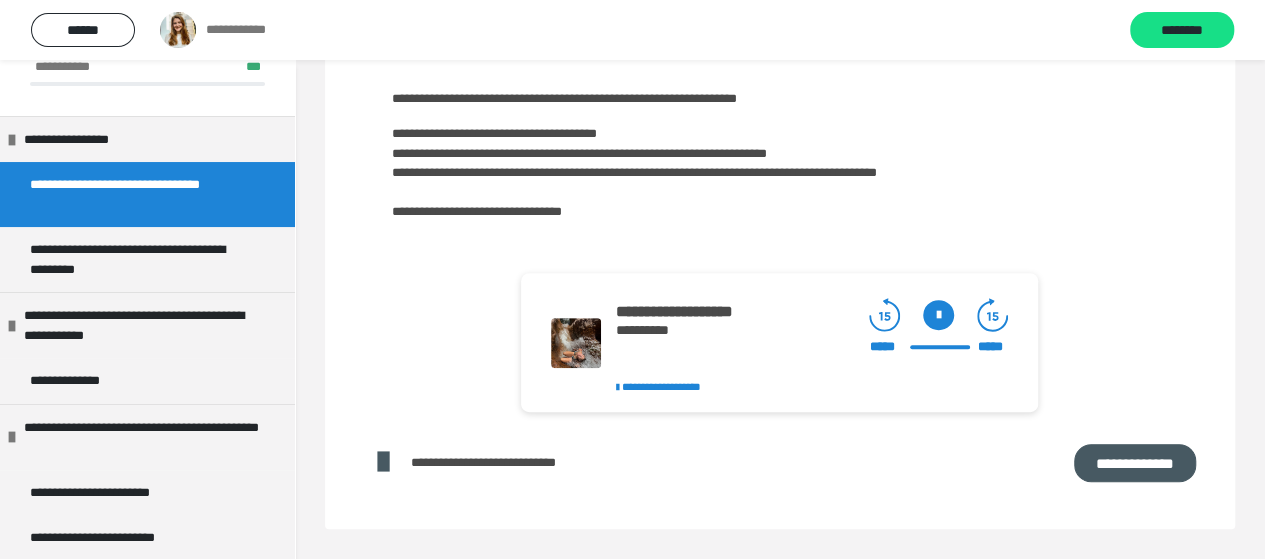 click 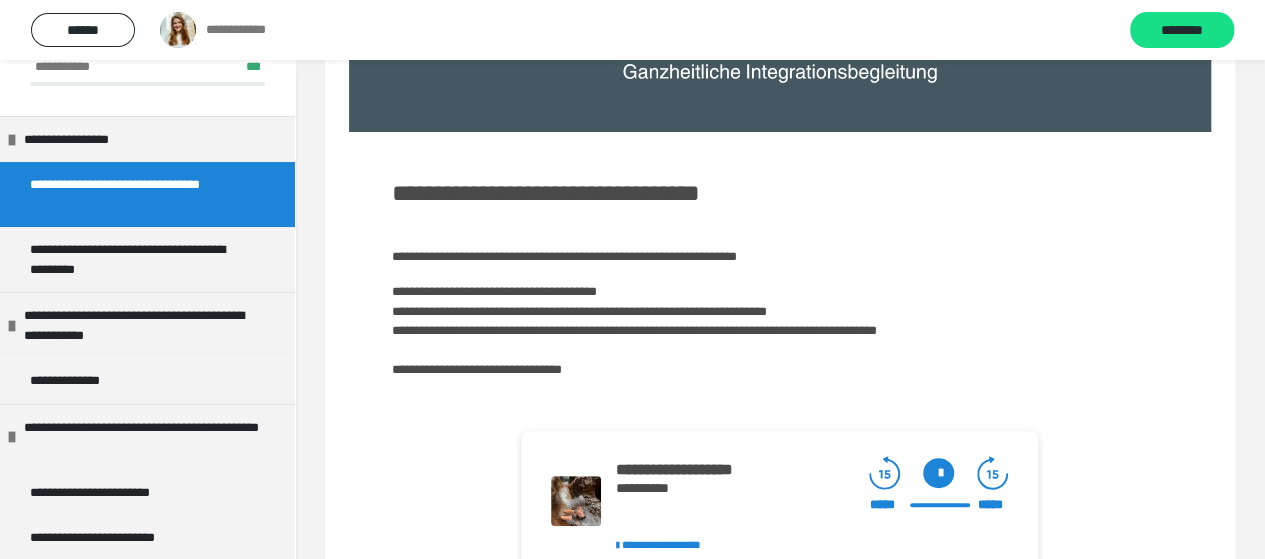 scroll, scrollTop: 197, scrollLeft: 0, axis: vertical 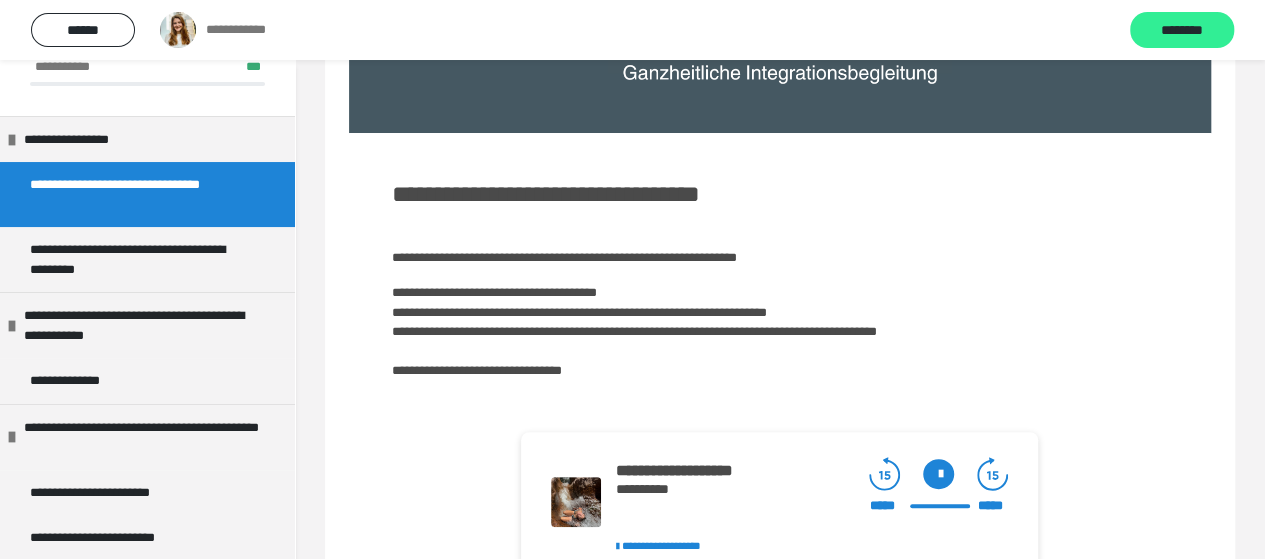 click on "********" at bounding box center [1182, 31] 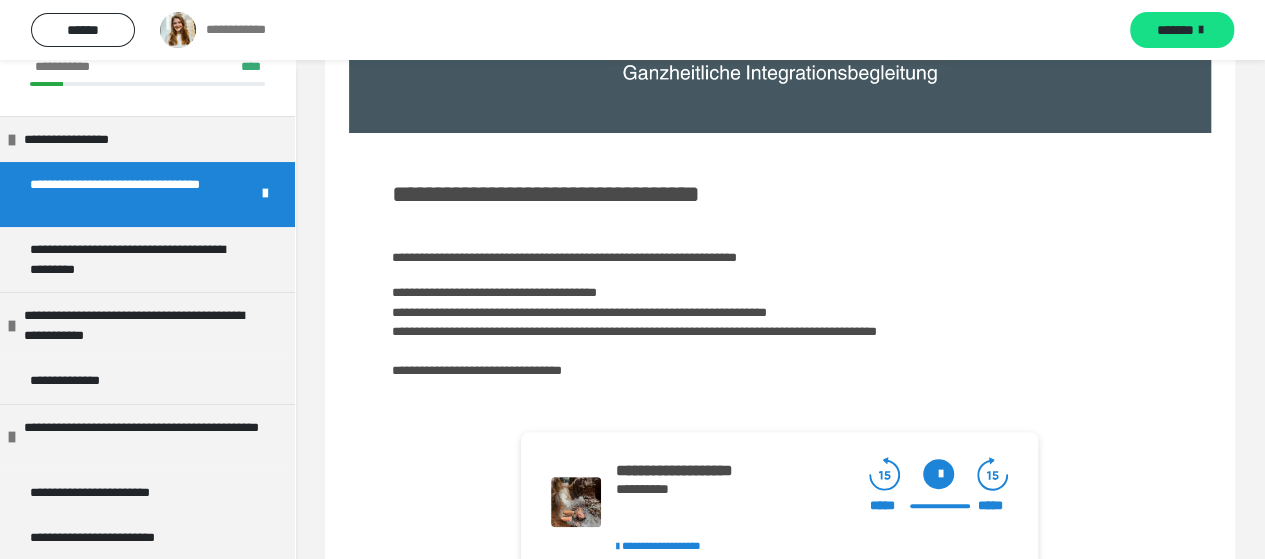 click on "*******" at bounding box center [1175, 30] 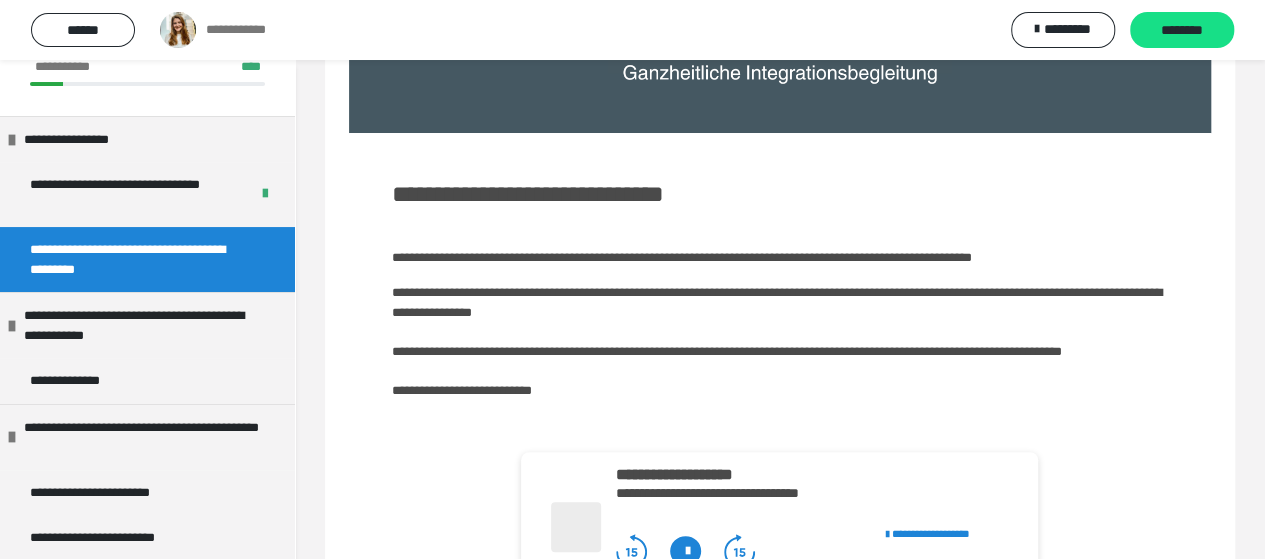 scroll, scrollTop: 322, scrollLeft: 0, axis: vertical 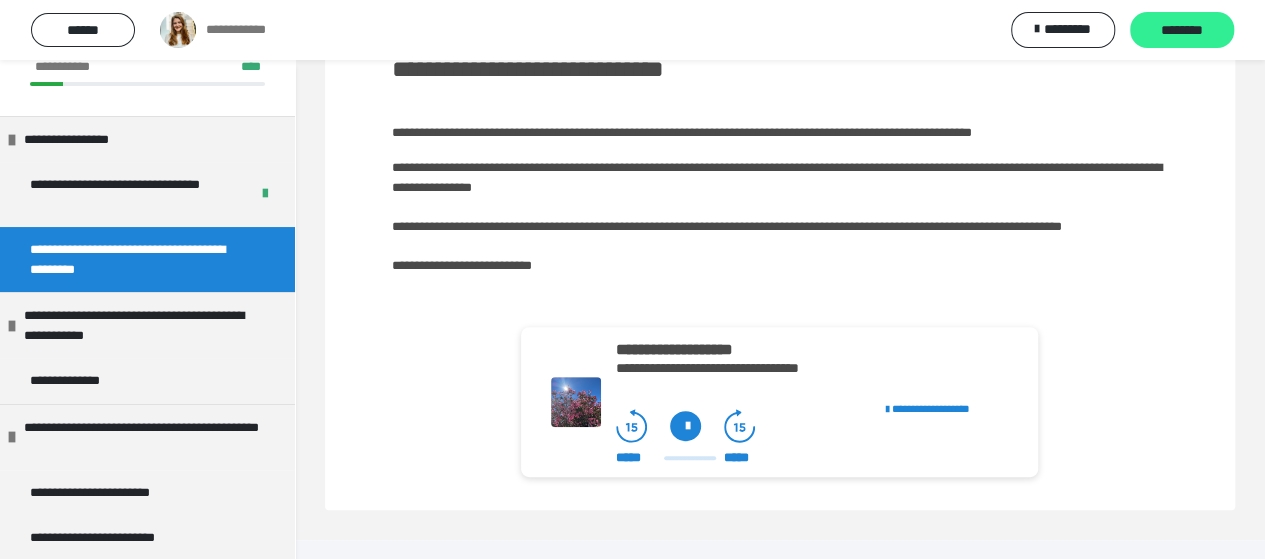 click on "********" at bounding box center [1182, 31] 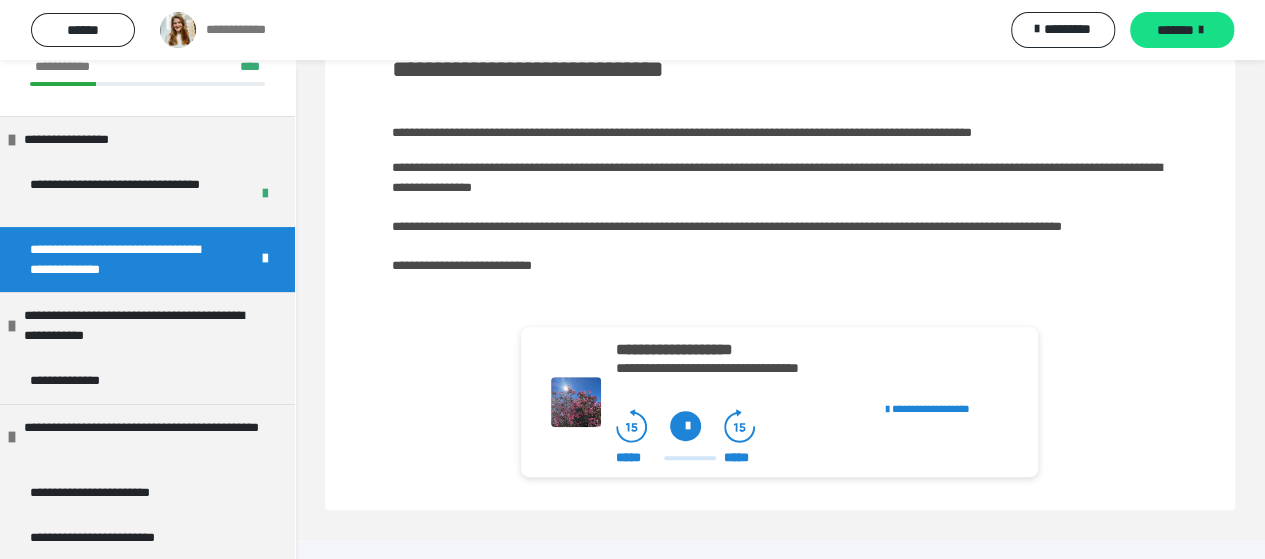 click on "*******" at bounding box center (1175, 30) 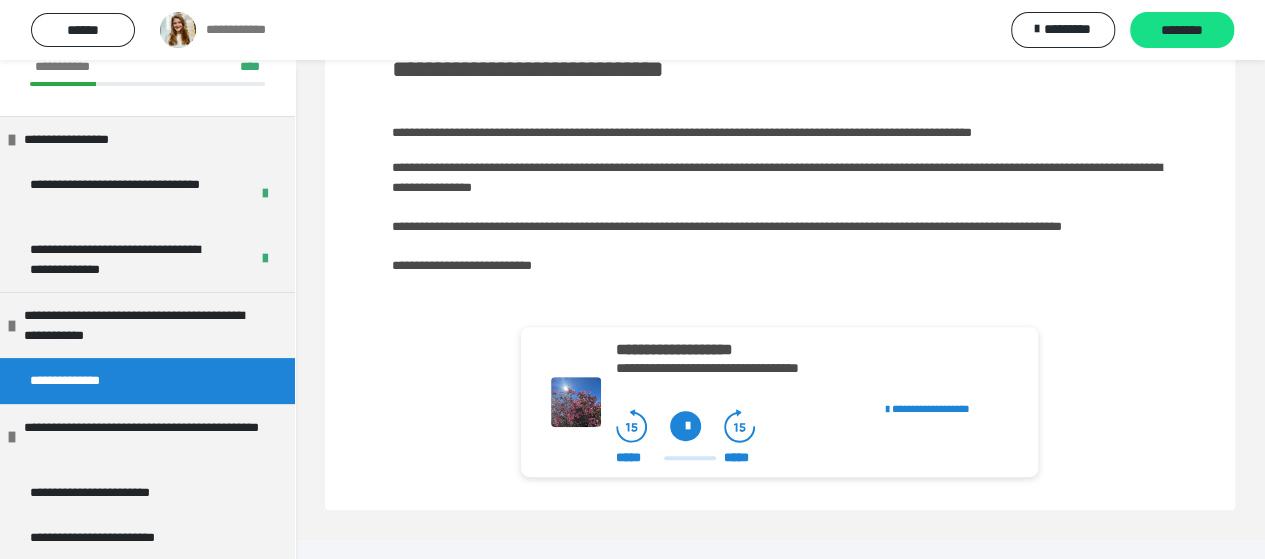 scroll, scrollTop: 206, scrollLeft: 0, axis: vertical 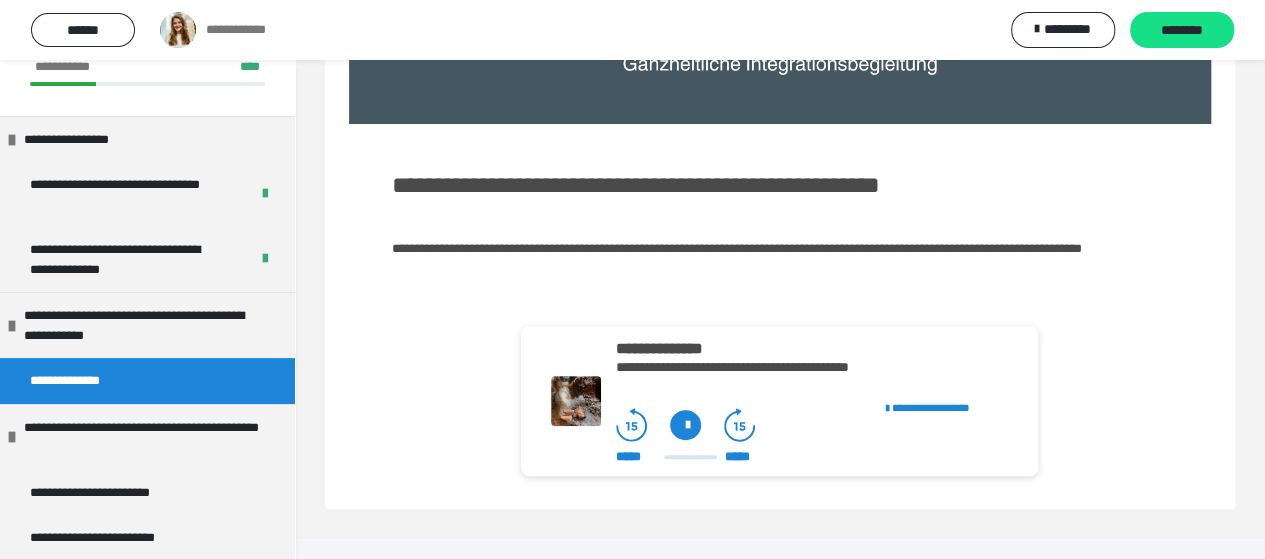 click at bounding box center (685, 425) 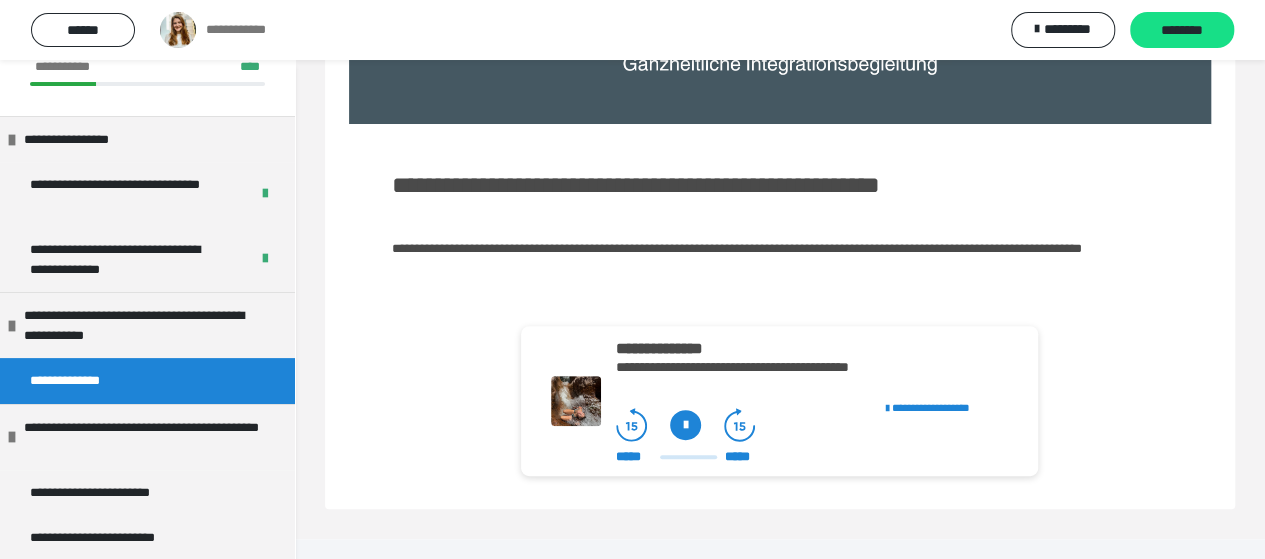 click 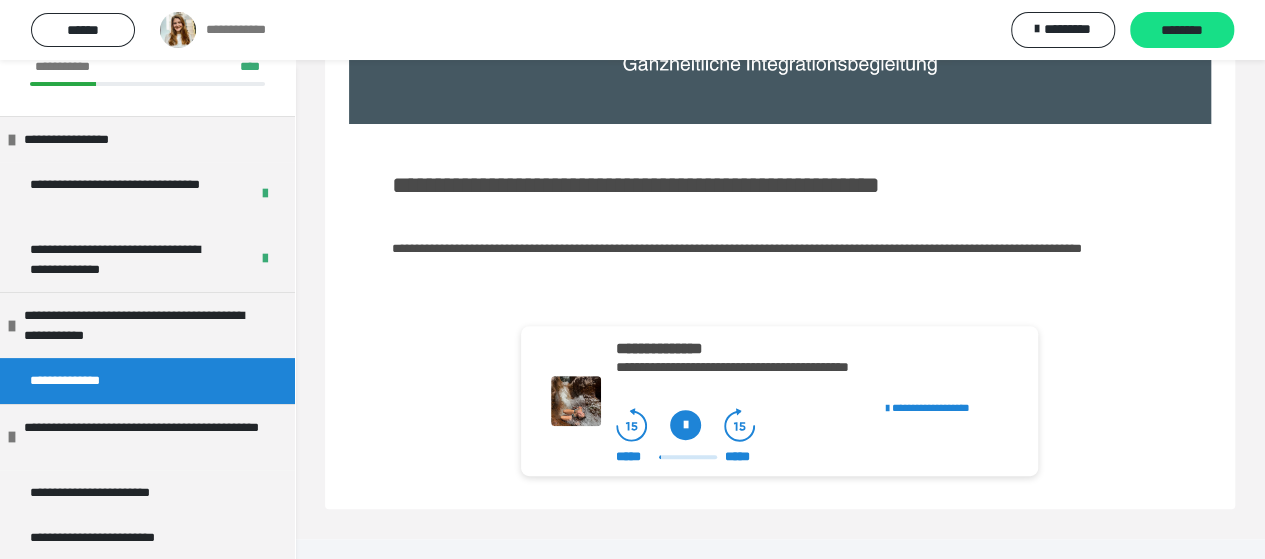click at bounding box center [685, 425] 